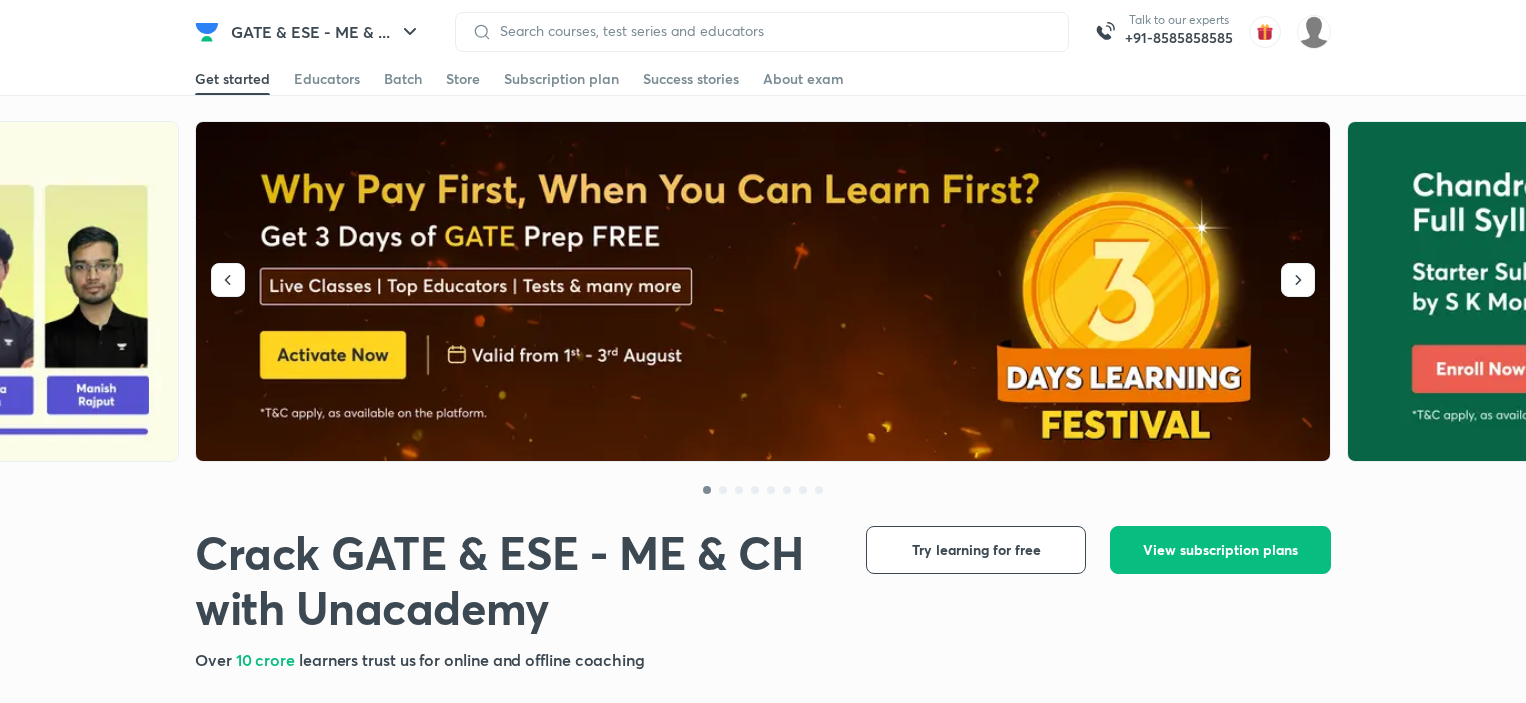 scroll, scrollTop: 0, scrollLeft: 0, axis: both 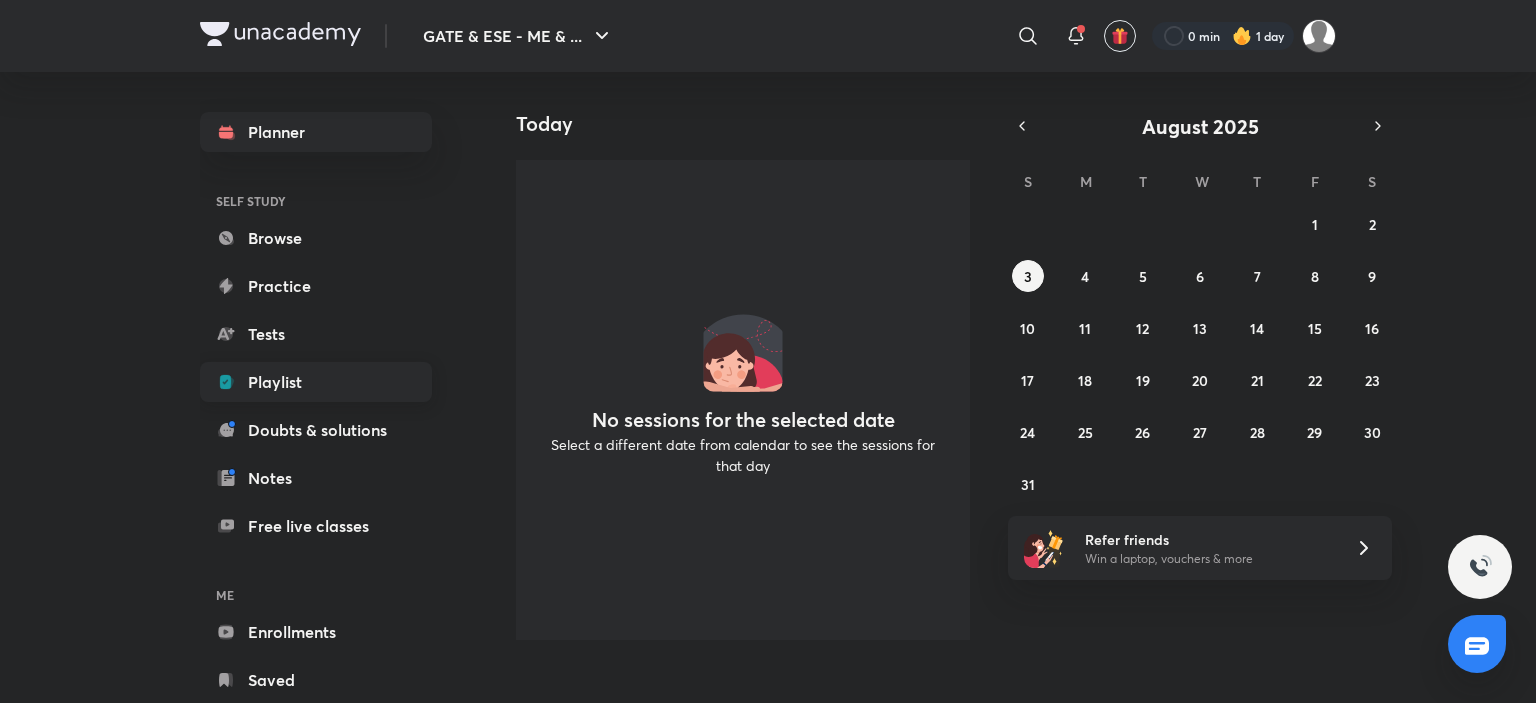 click on "Playlist" at bounding box center (316, 382) 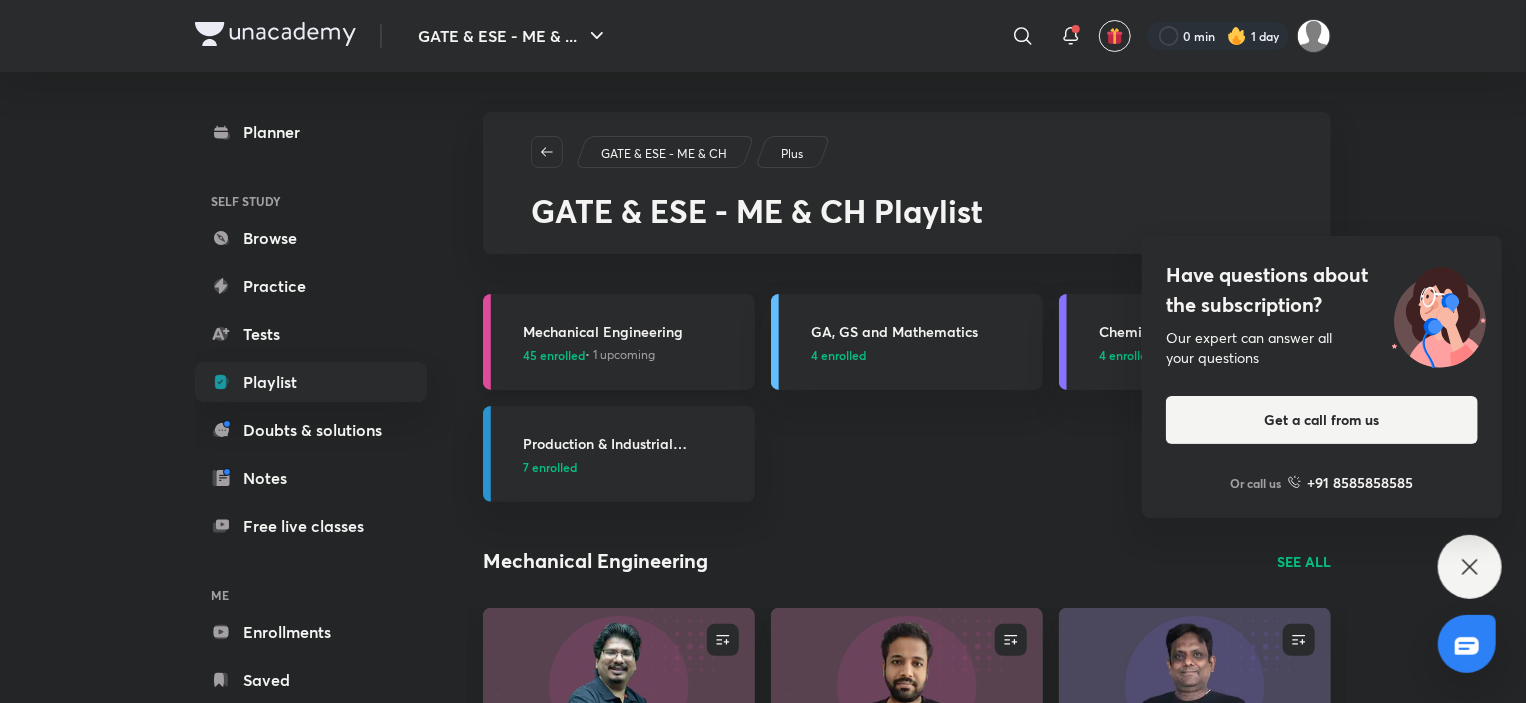 click on "Mechanical Engineering [NUMBER] enrolled  • [NUMBER] upcoming" at bounding box center [619, 342] 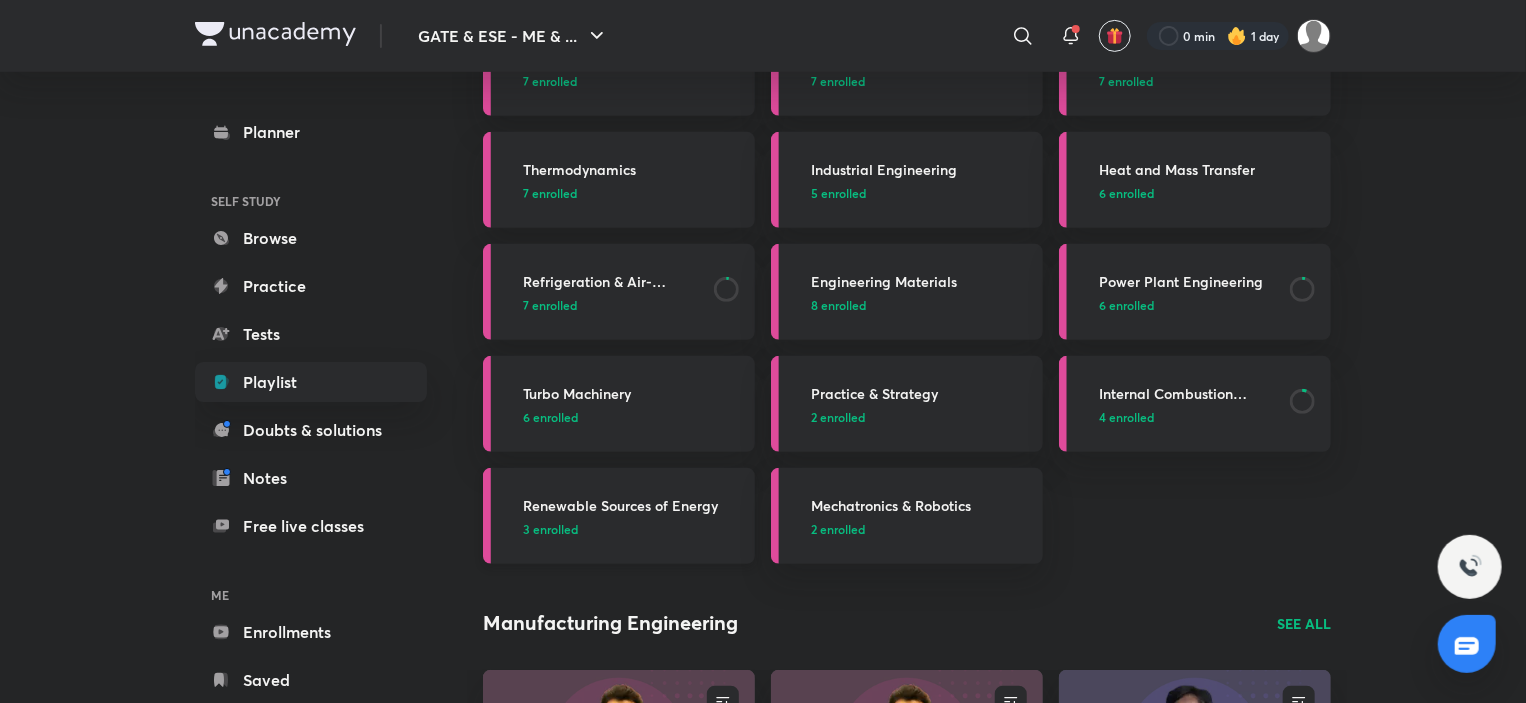 scroll, scrollTop: 300, scrollLeft: 0, axis: vertical 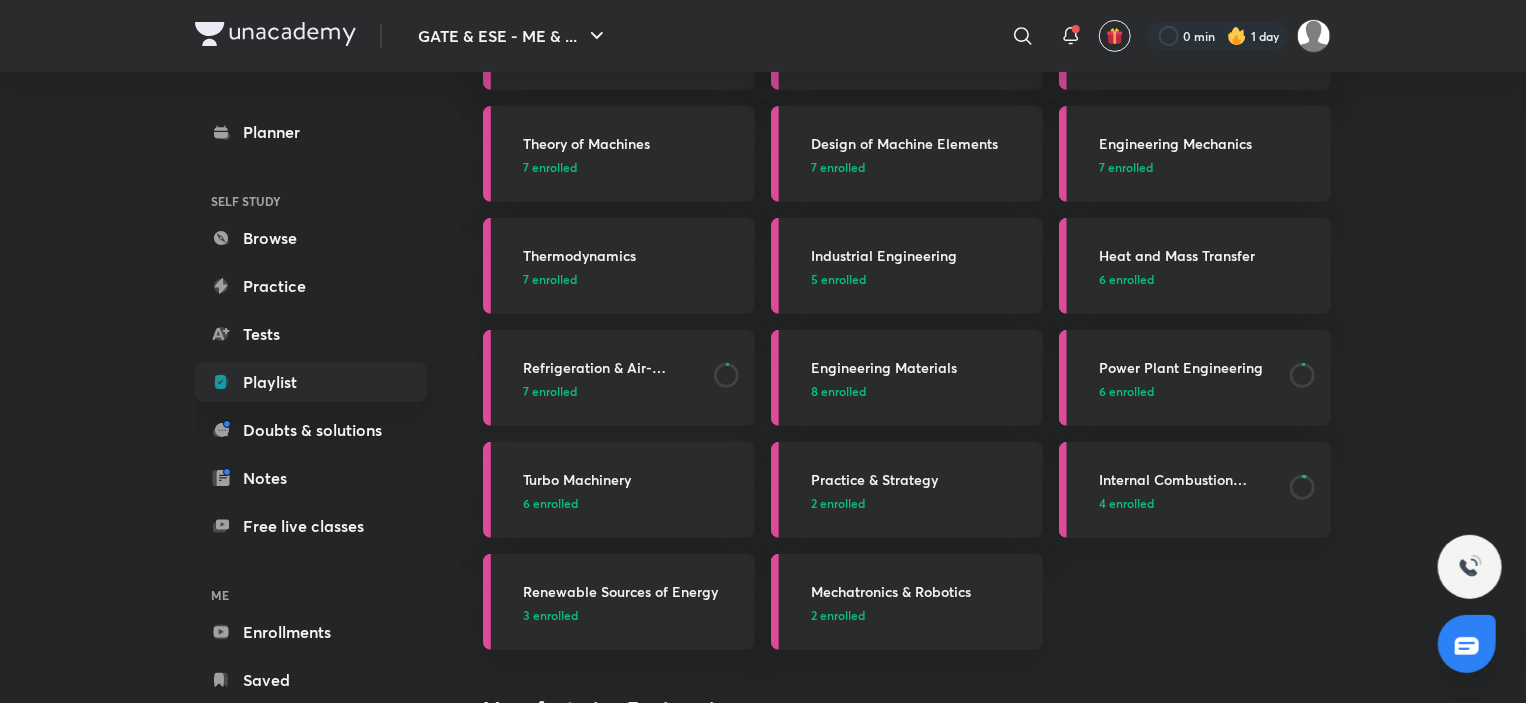 click on "7 enrolled" at bounding box center (612, 391) 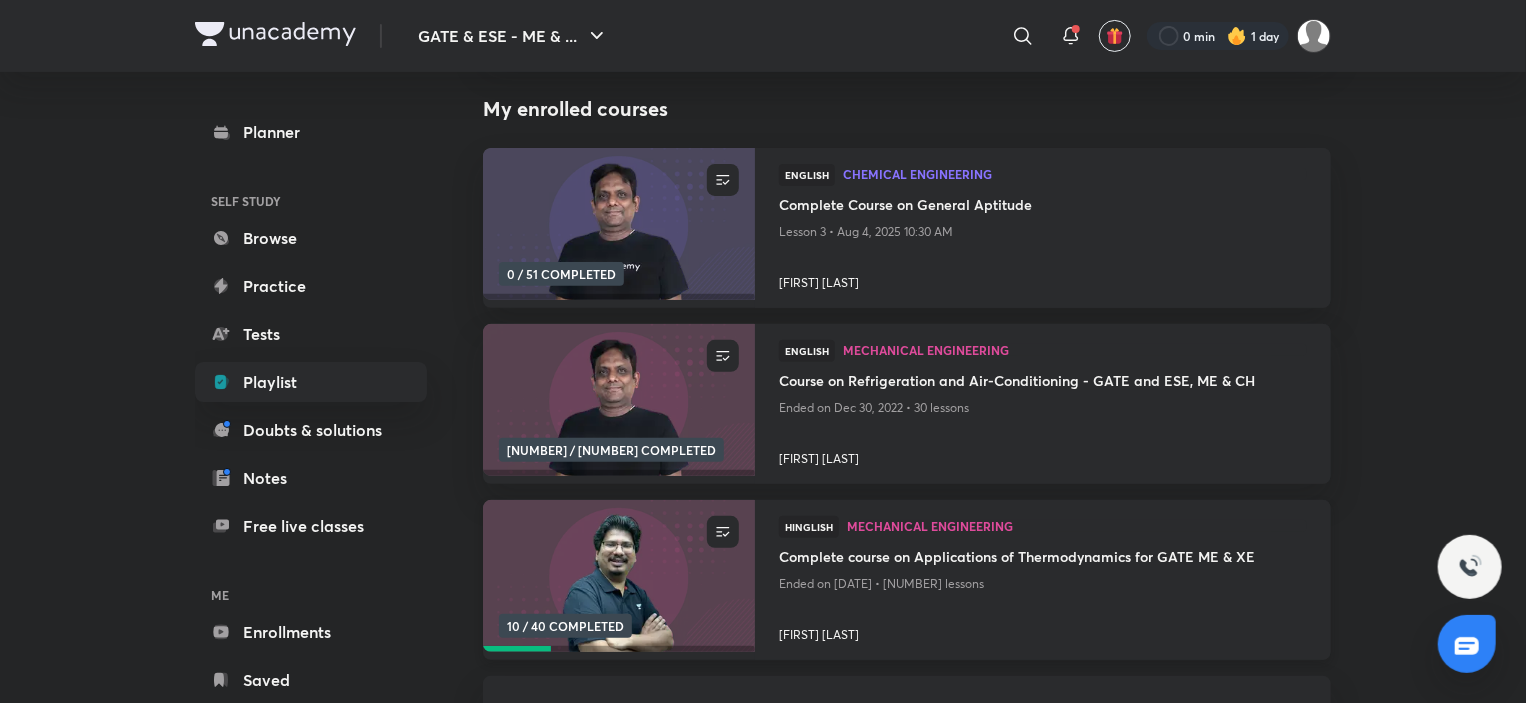 scroll, scrollTop: 600, scrollLeft: 0, axis: vertical 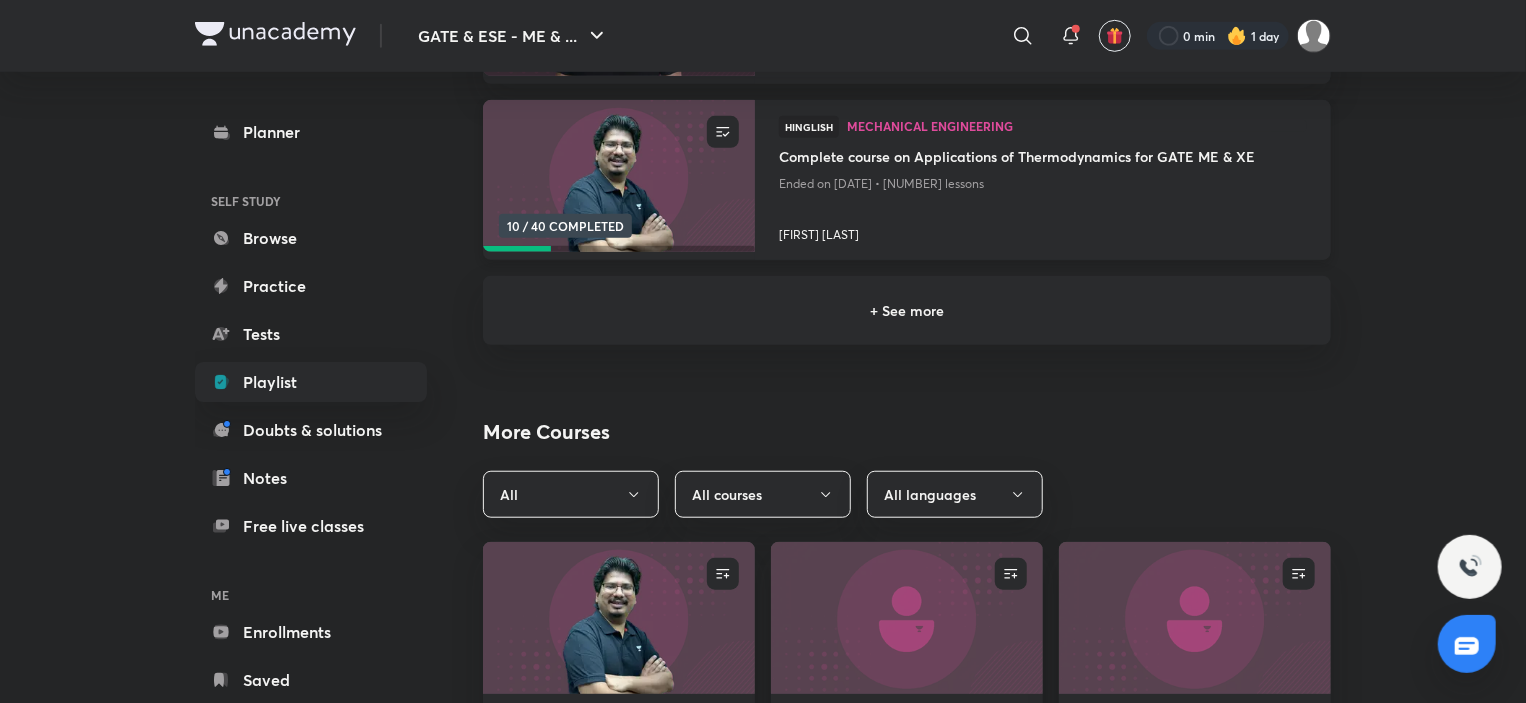 click on "10 / 40 COMPLETED" at bounding box center [565, 226] 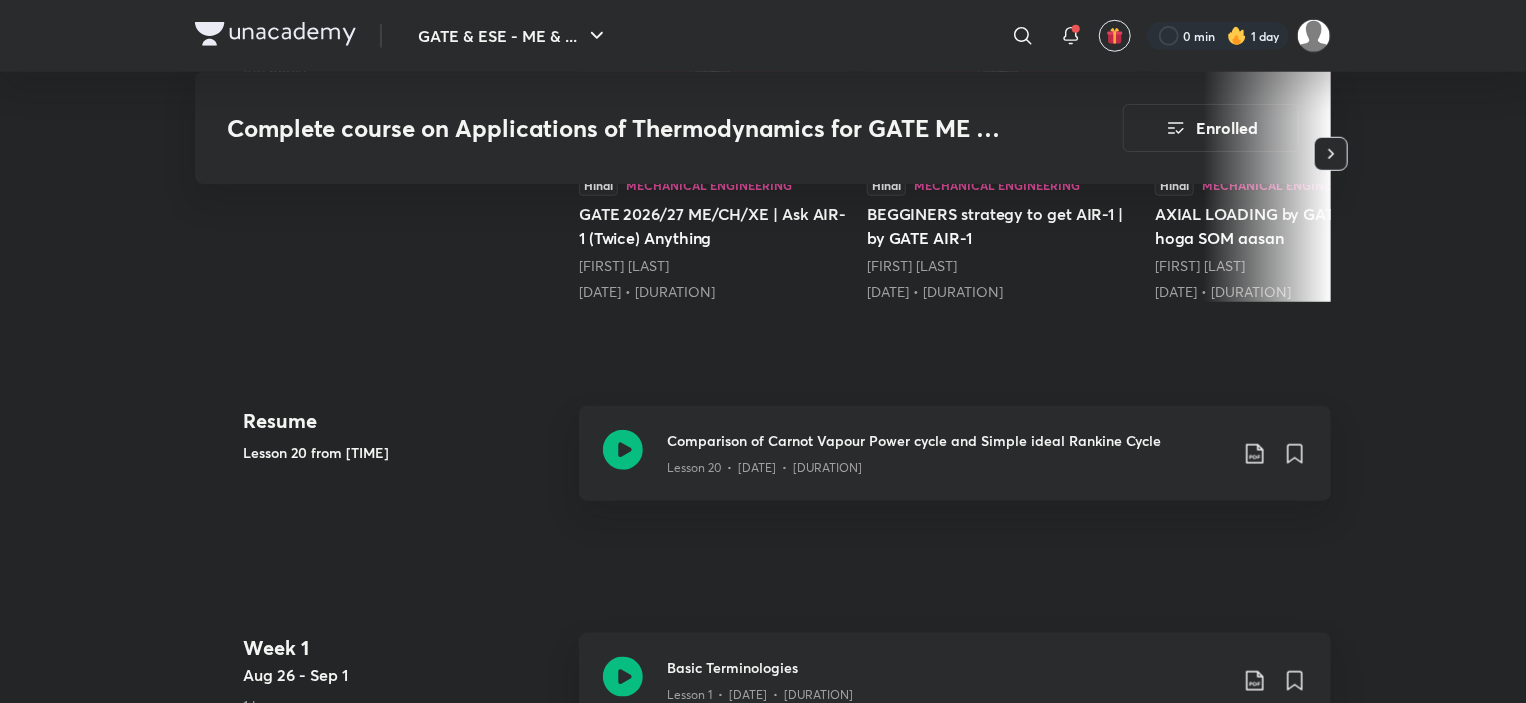scroll, scrollTop: 900, scrollLeft: 0, axis: vertical 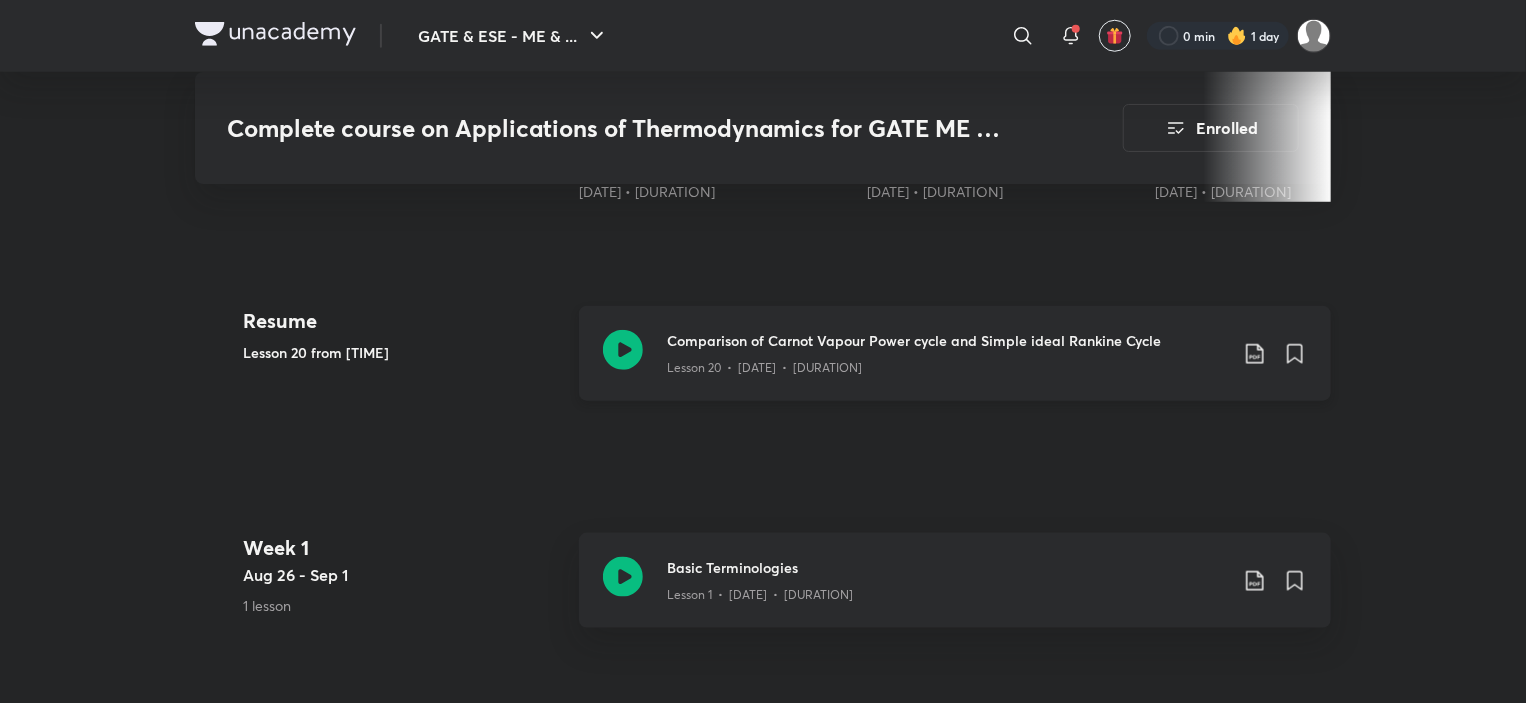 click 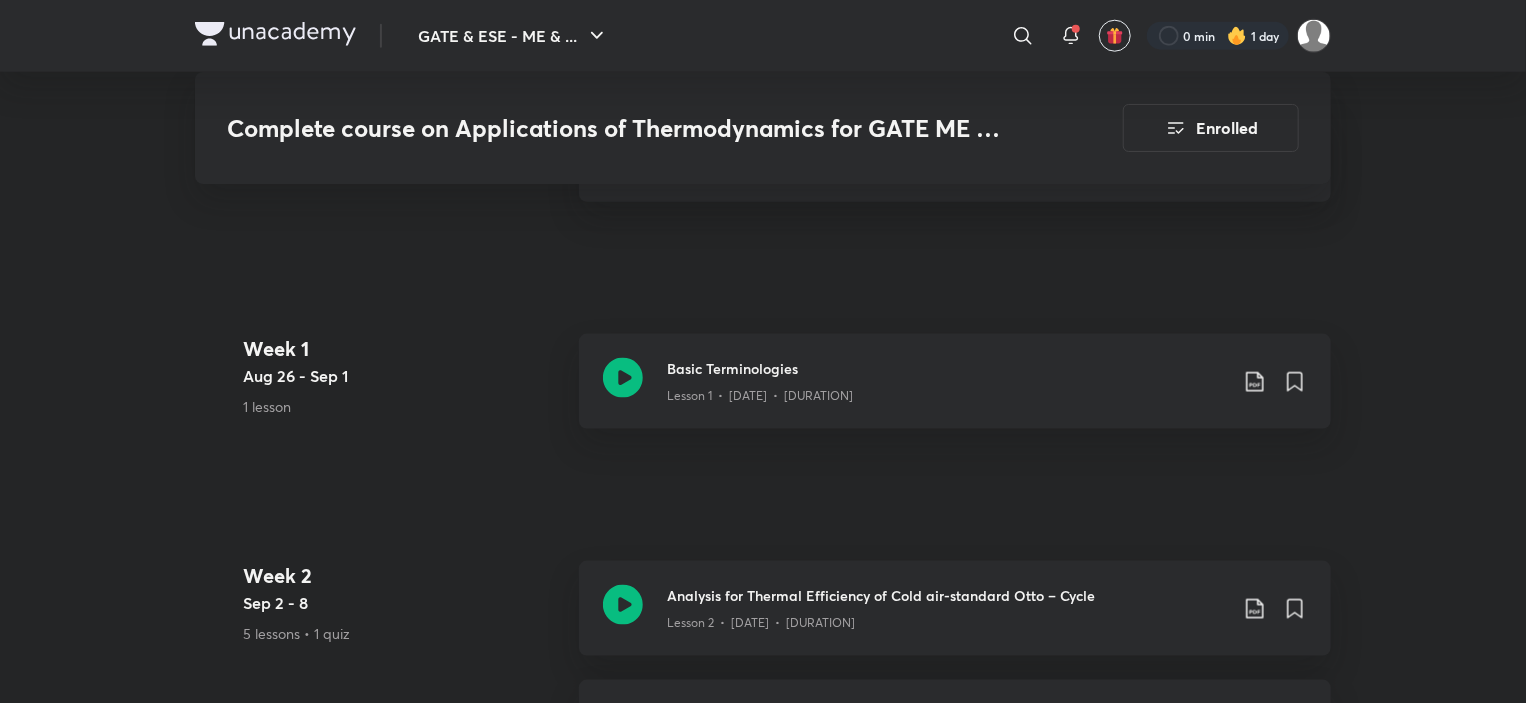 scroll, scrollTop: 1100, scrollLeft: 0, axis: vertical 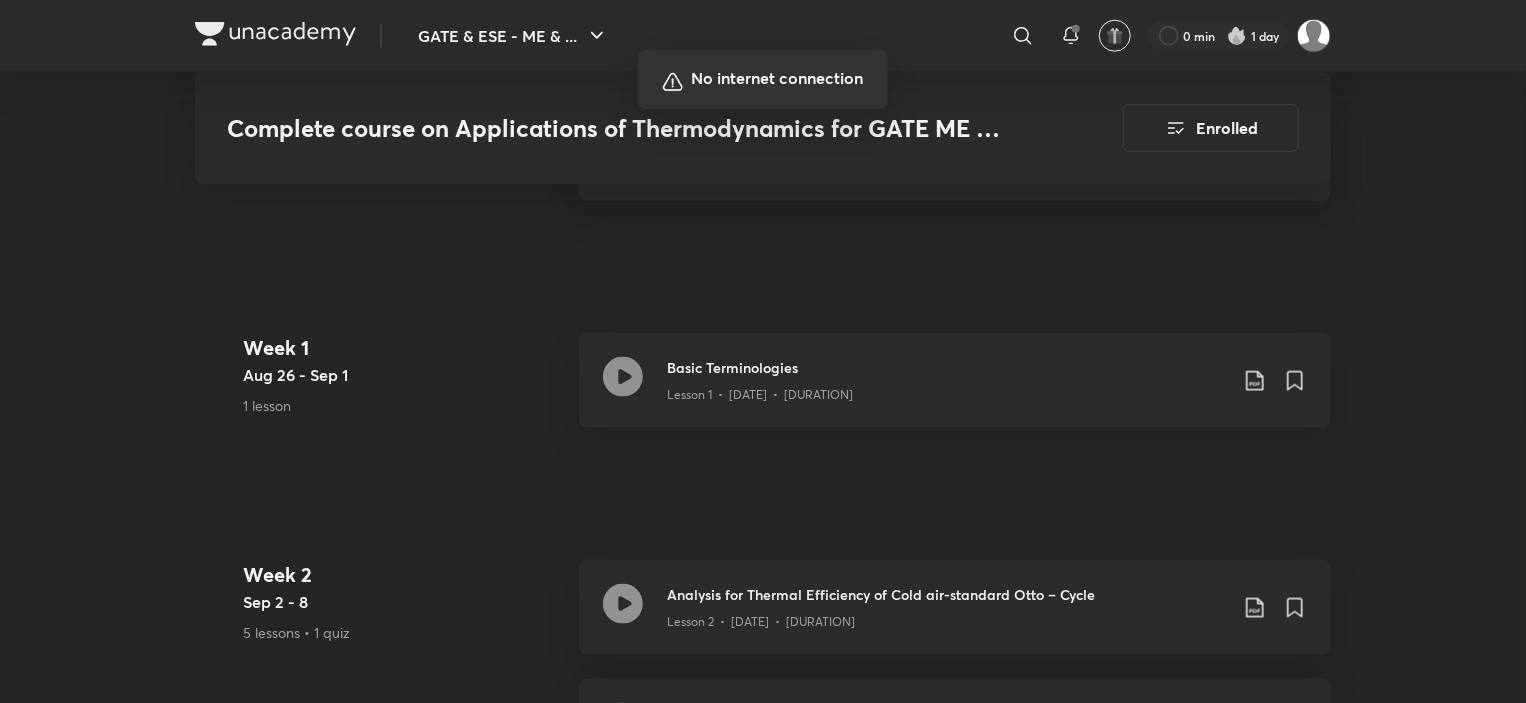click at bounding box center (763, 351) 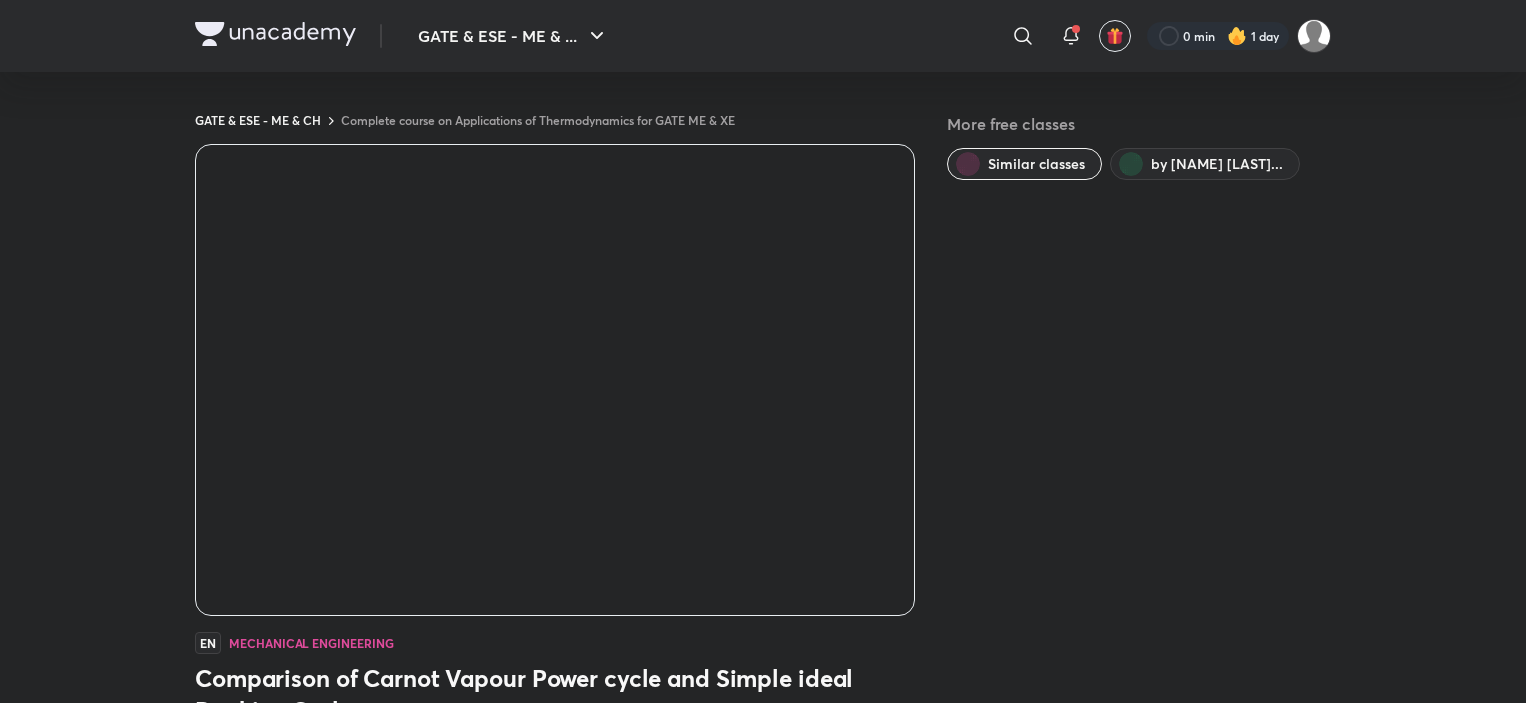 scroll, scrollTop: 1100, scrollLeft: 0, axis: vertical 